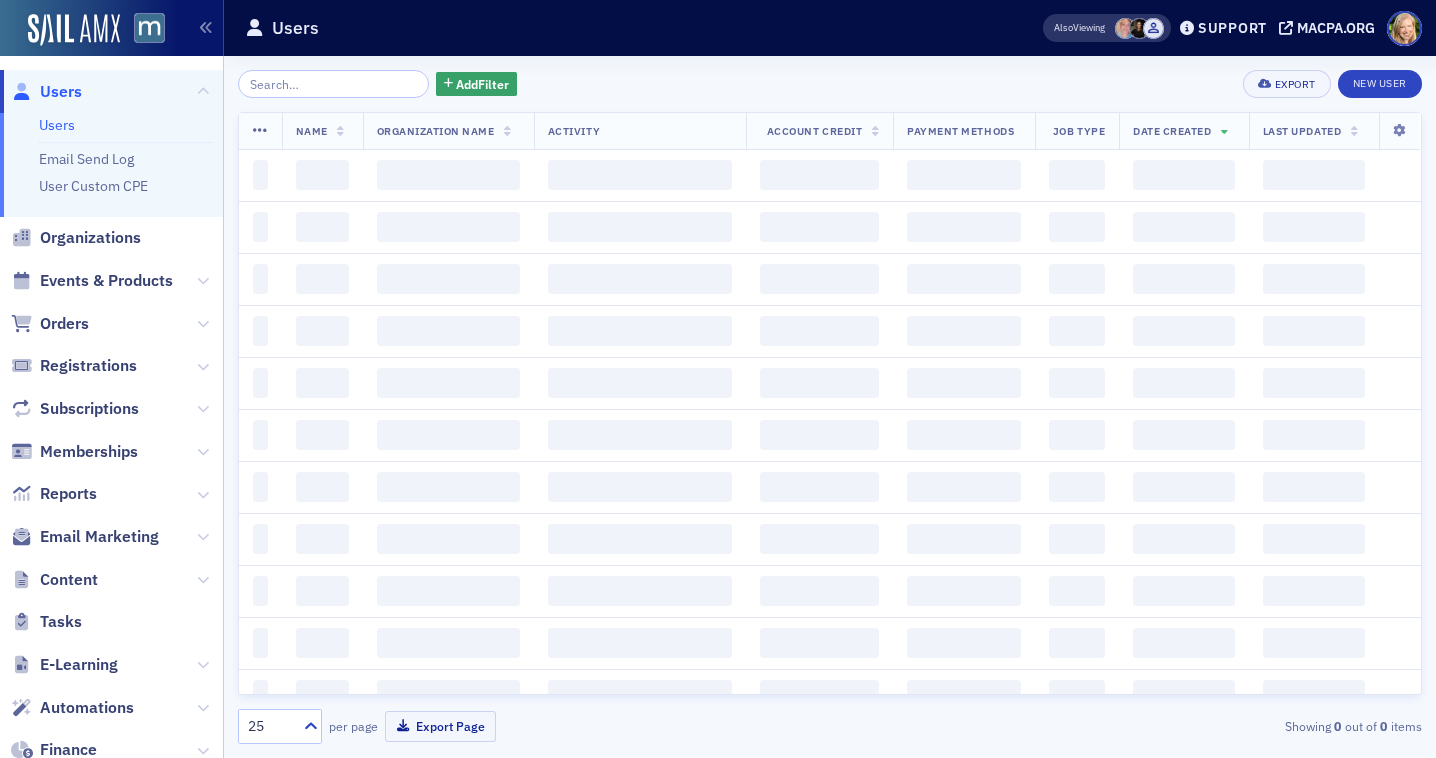 scroll, scrollTop: 0, scrollLeft: 0, axis: both 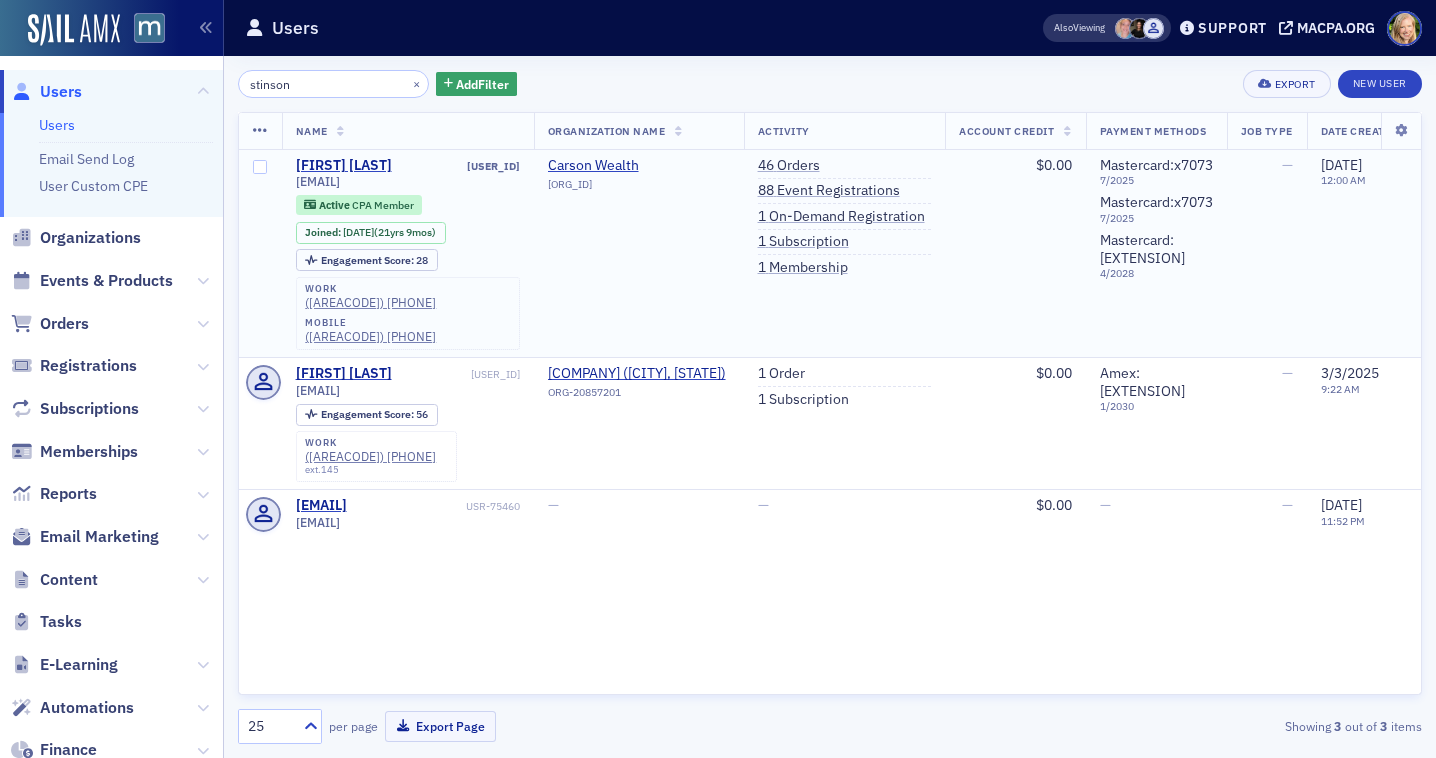type on "stinson" 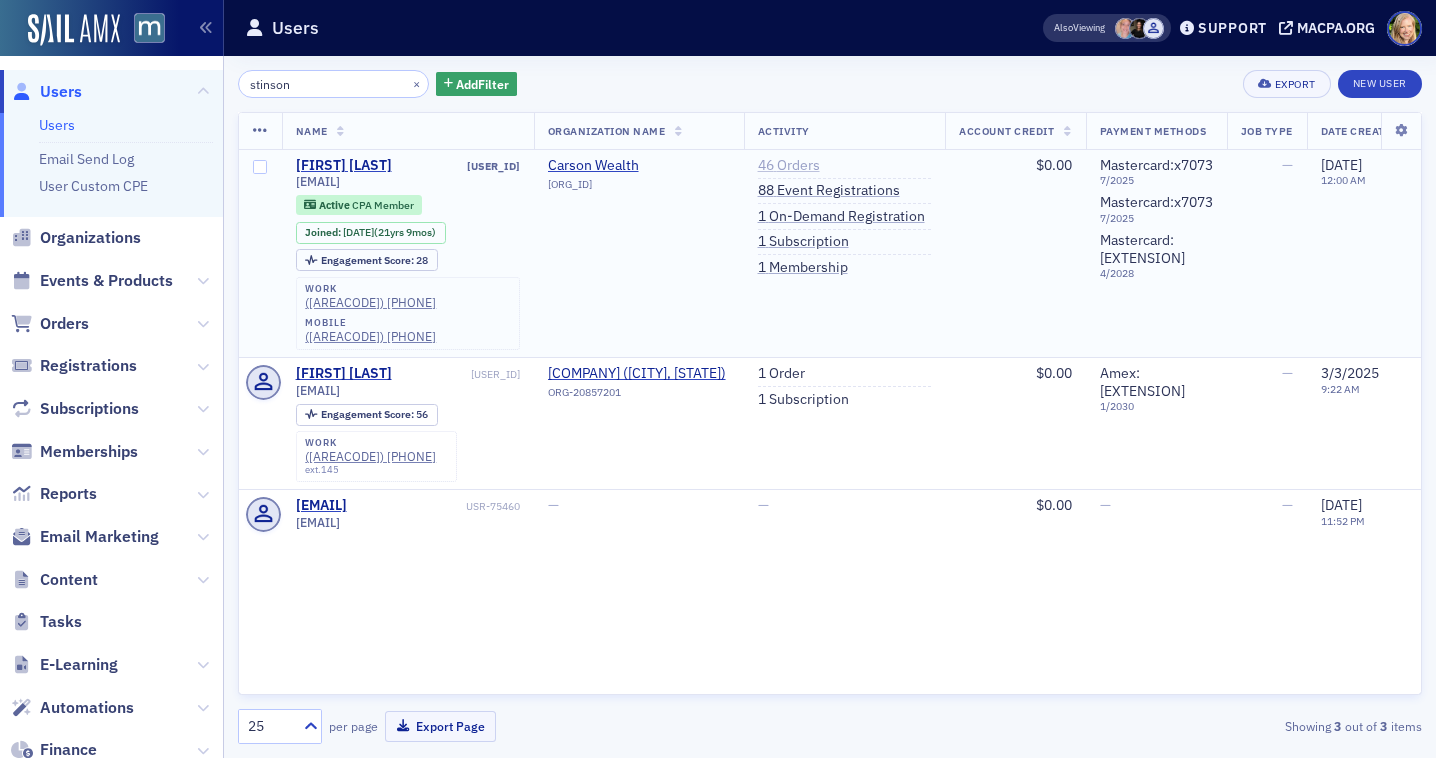 click on "46   Orders" 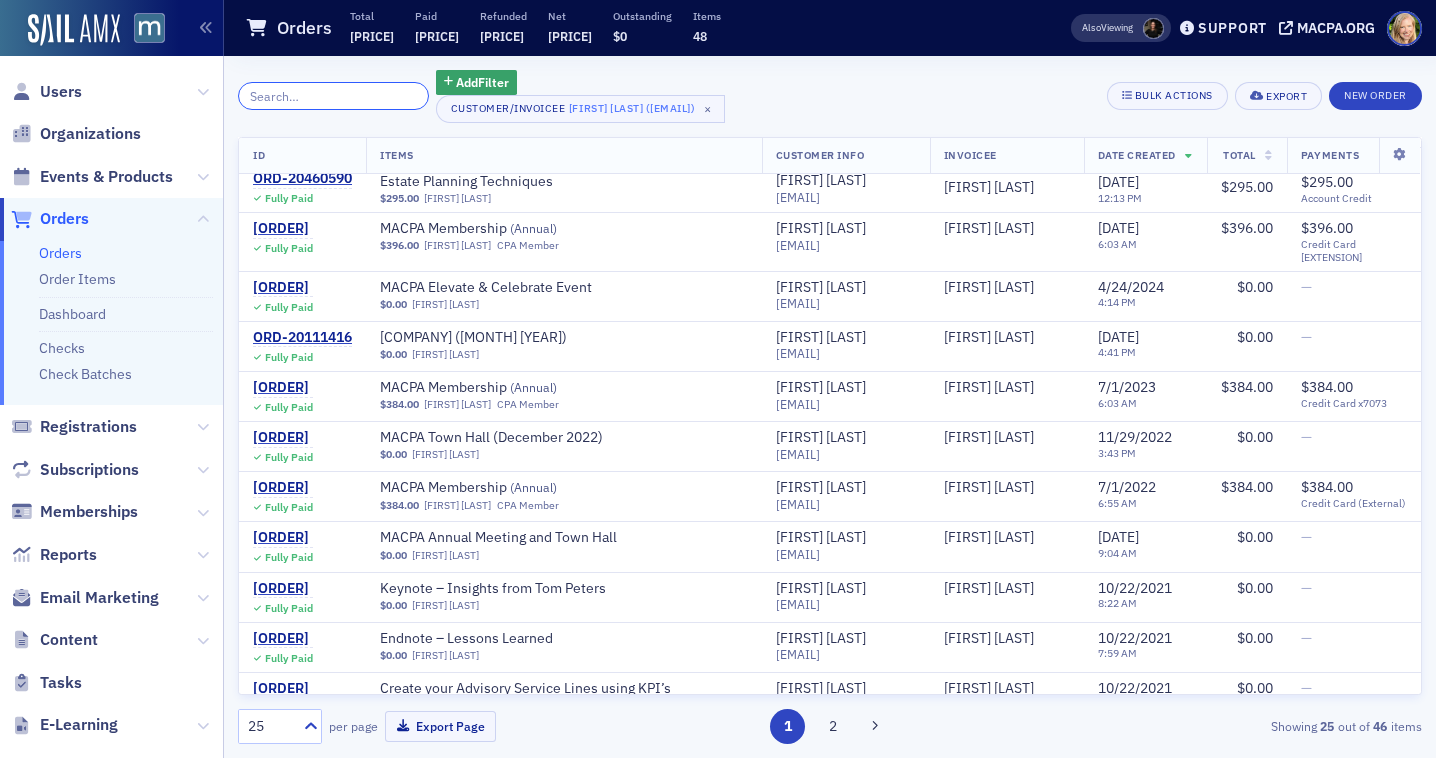 scroll, scrollTop: 569, scrollLeft: 0, axis: vertical 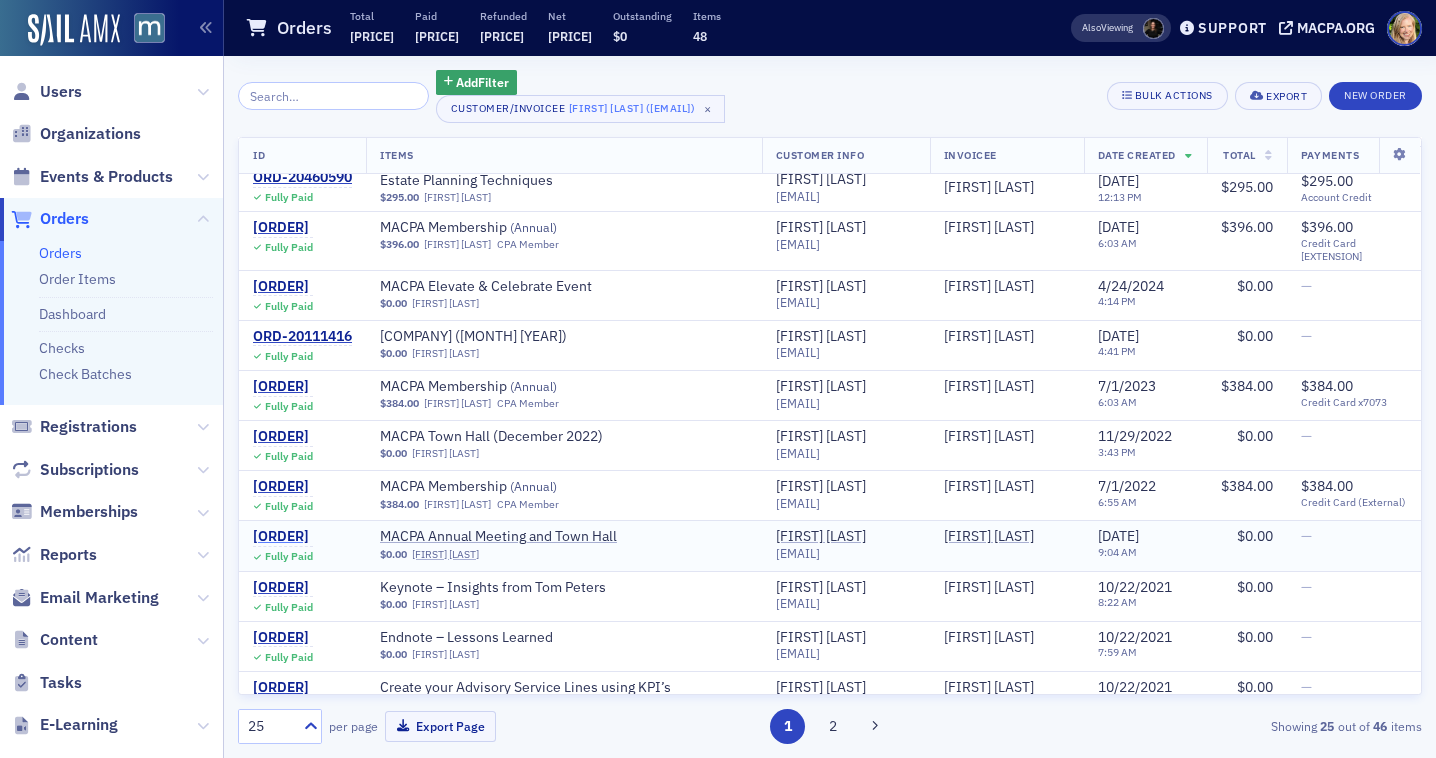 click on "ORD-755362" 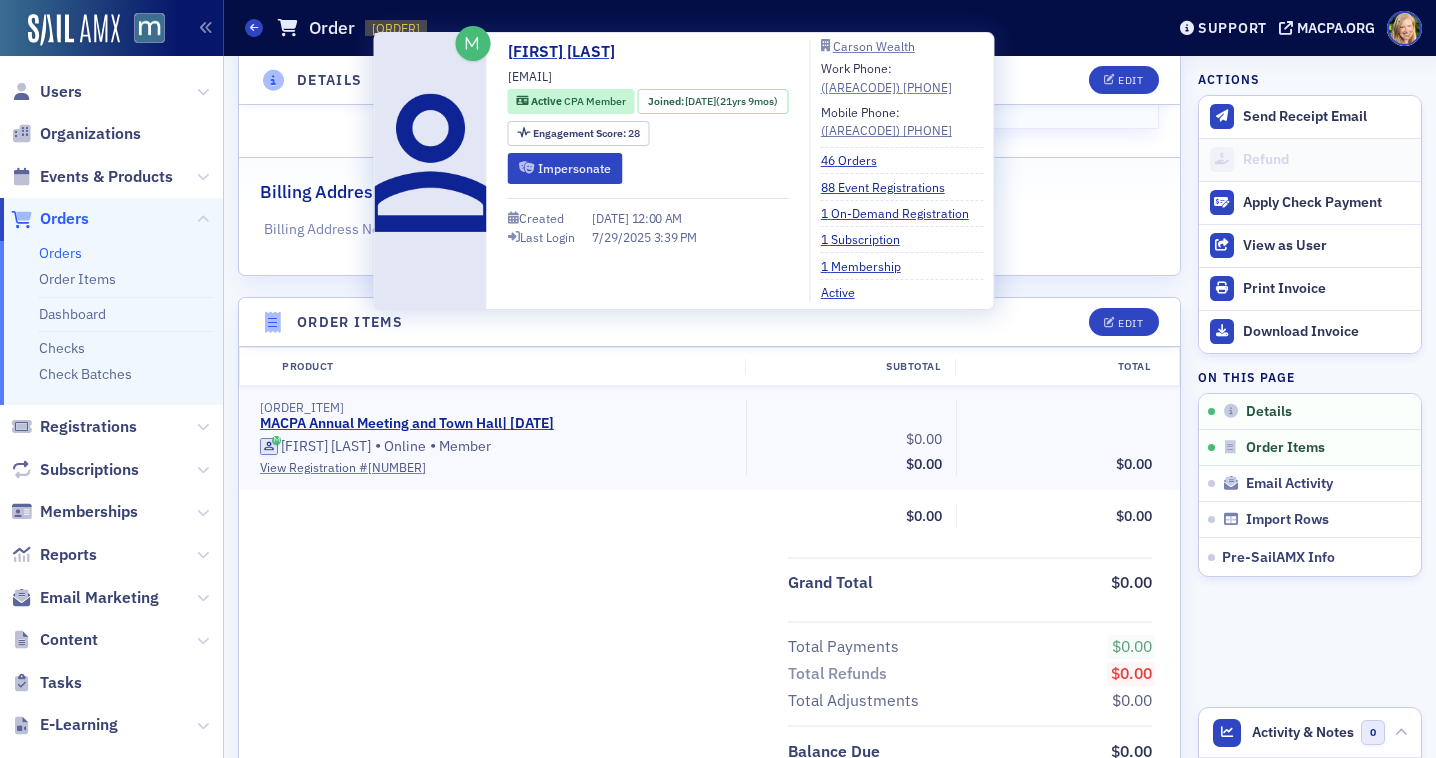 scroll, scrollTop: 424, scrollLeft: 0, axis: vertical 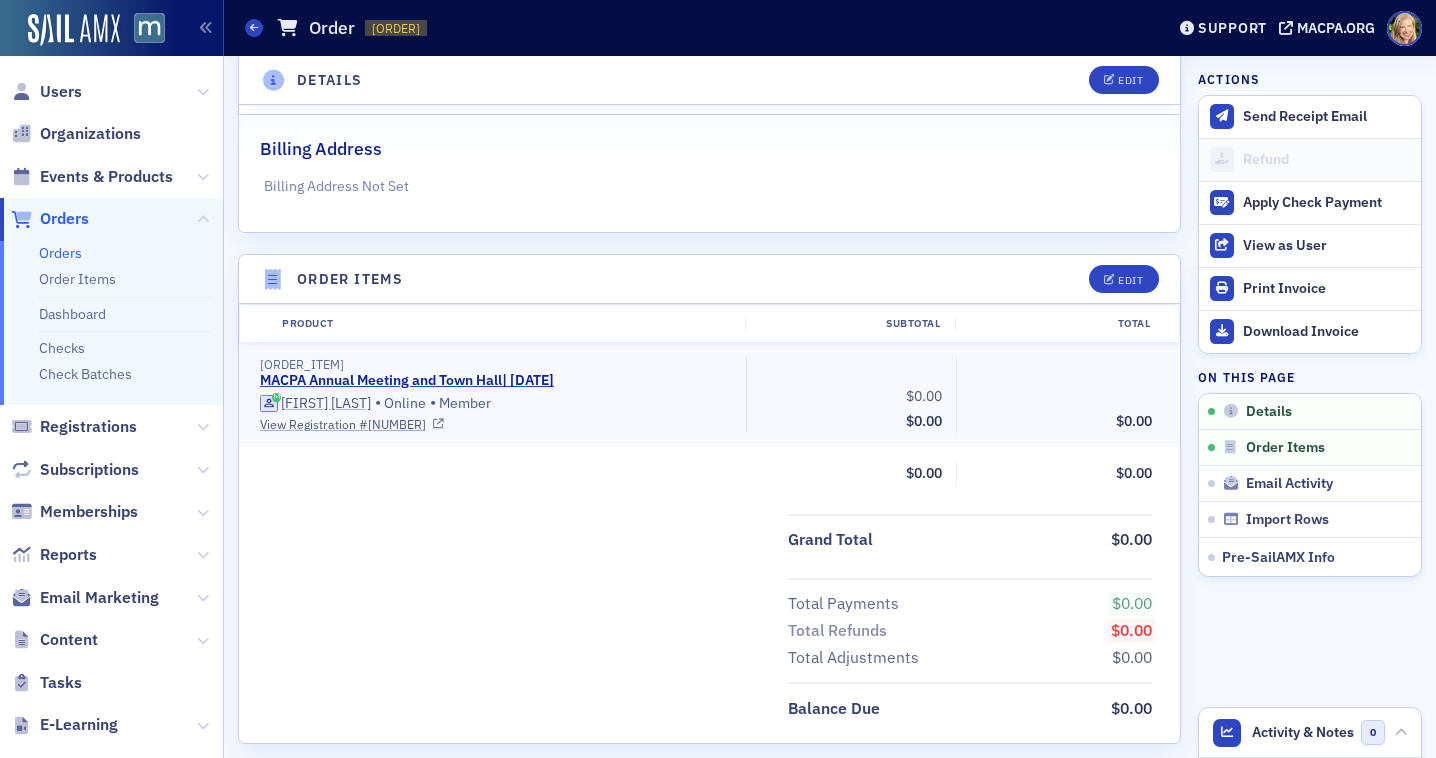 click on "View Registration # 751931" 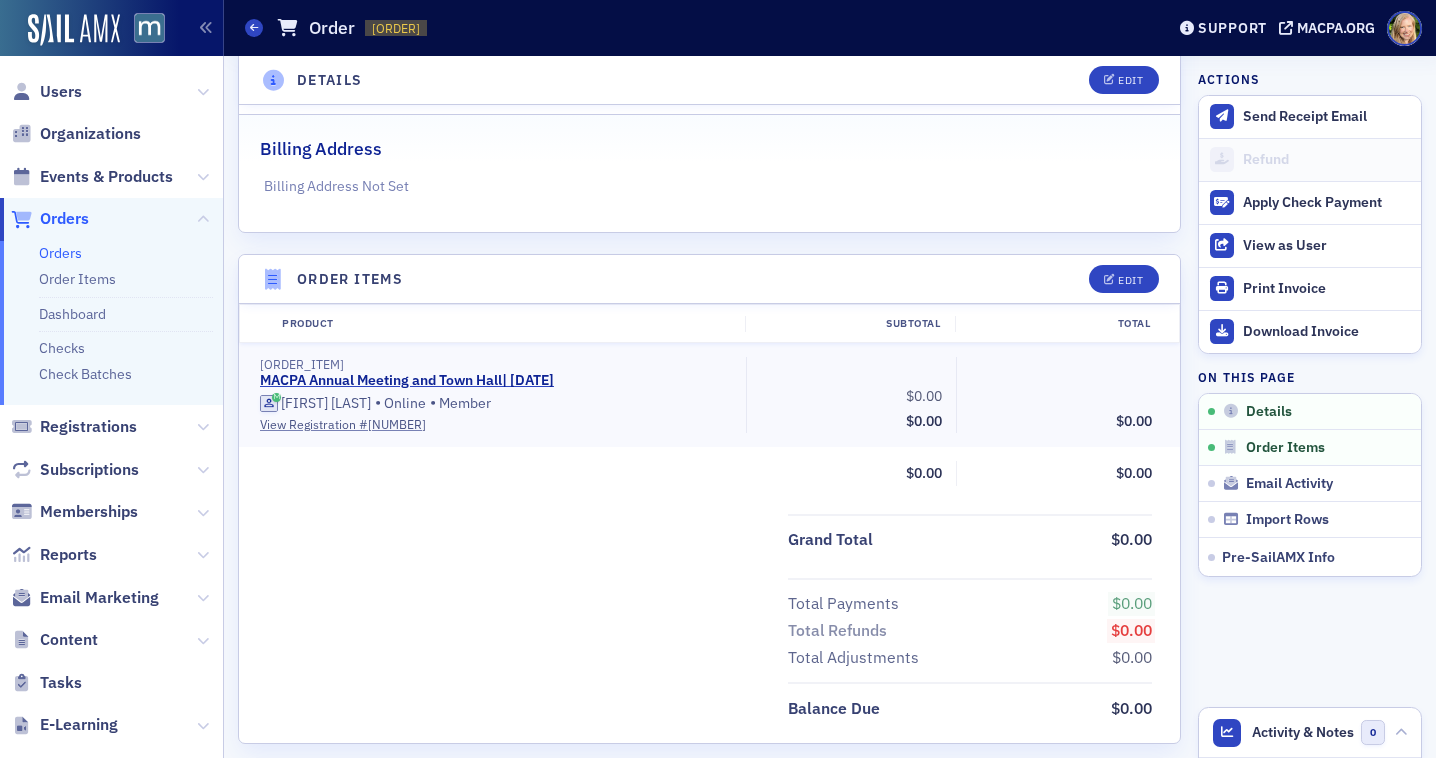 click on "Users" 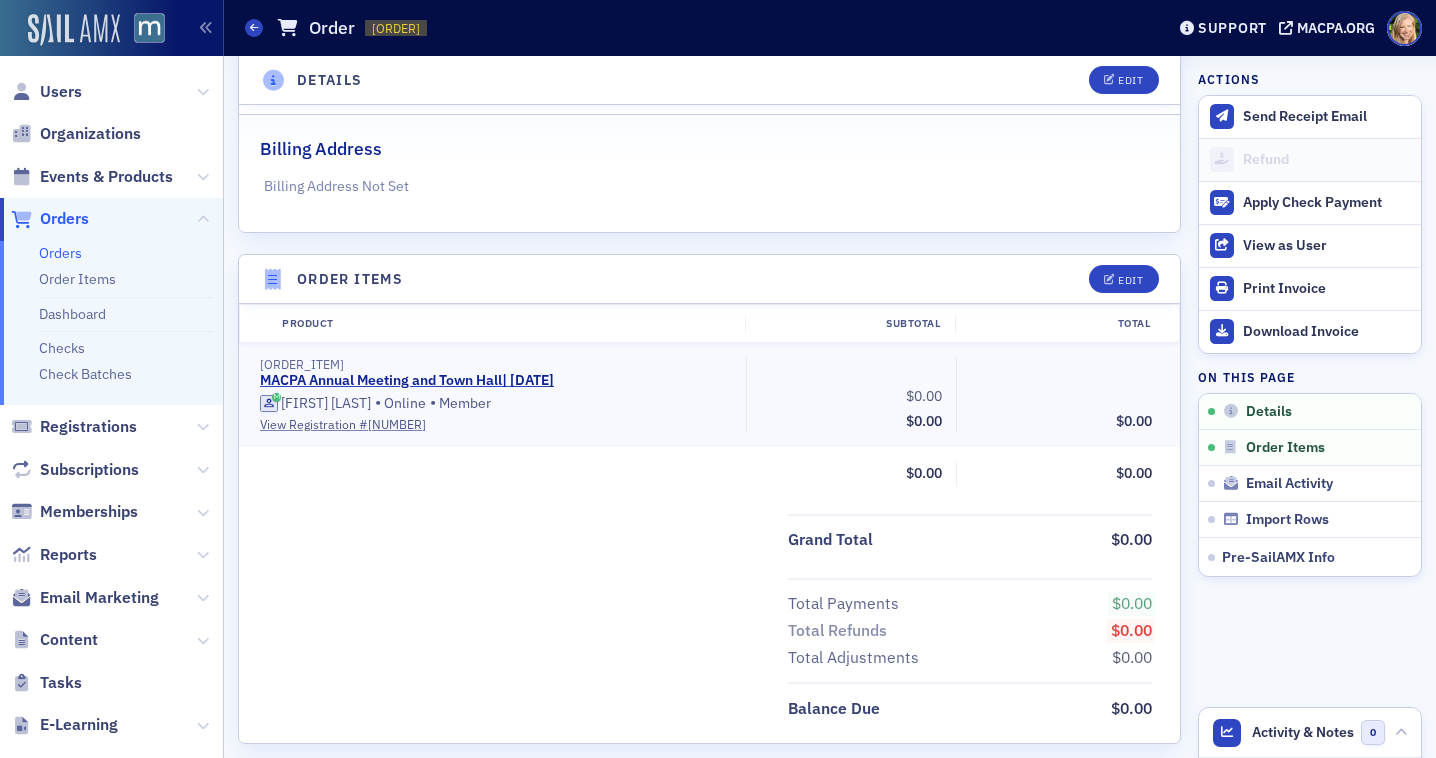 click 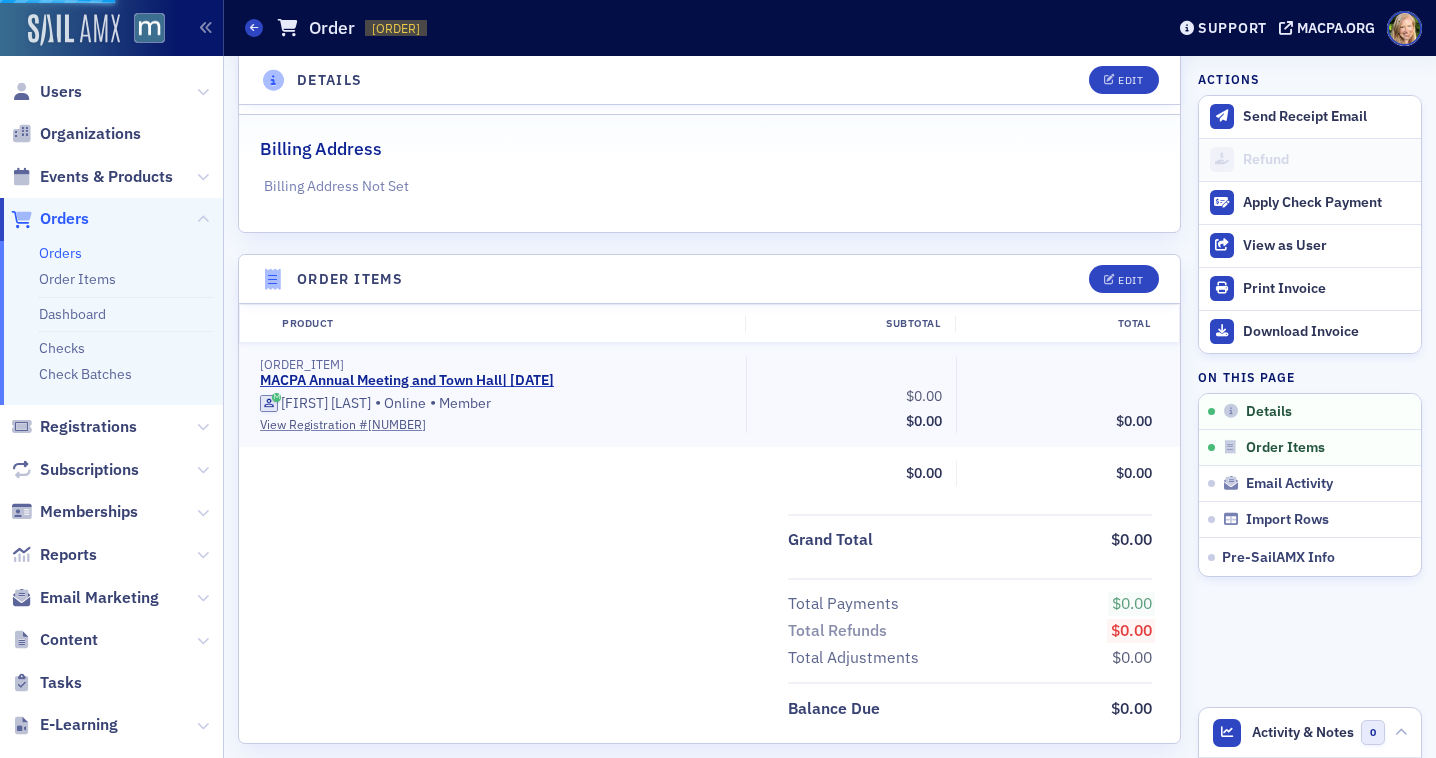 scroll, scrollTop: 0, scrollLeft: 0, axis: both 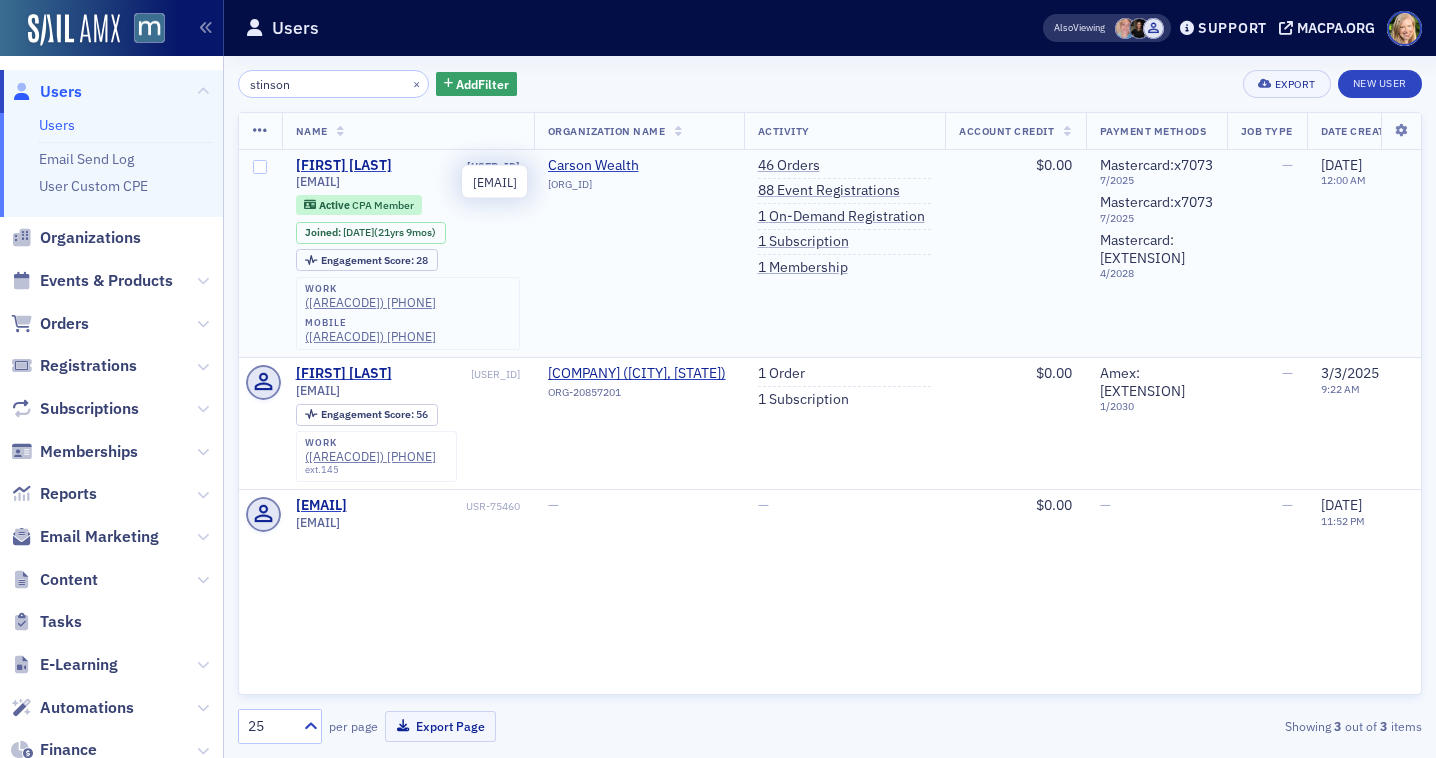 click on "mstinson@carsonwealth.com" 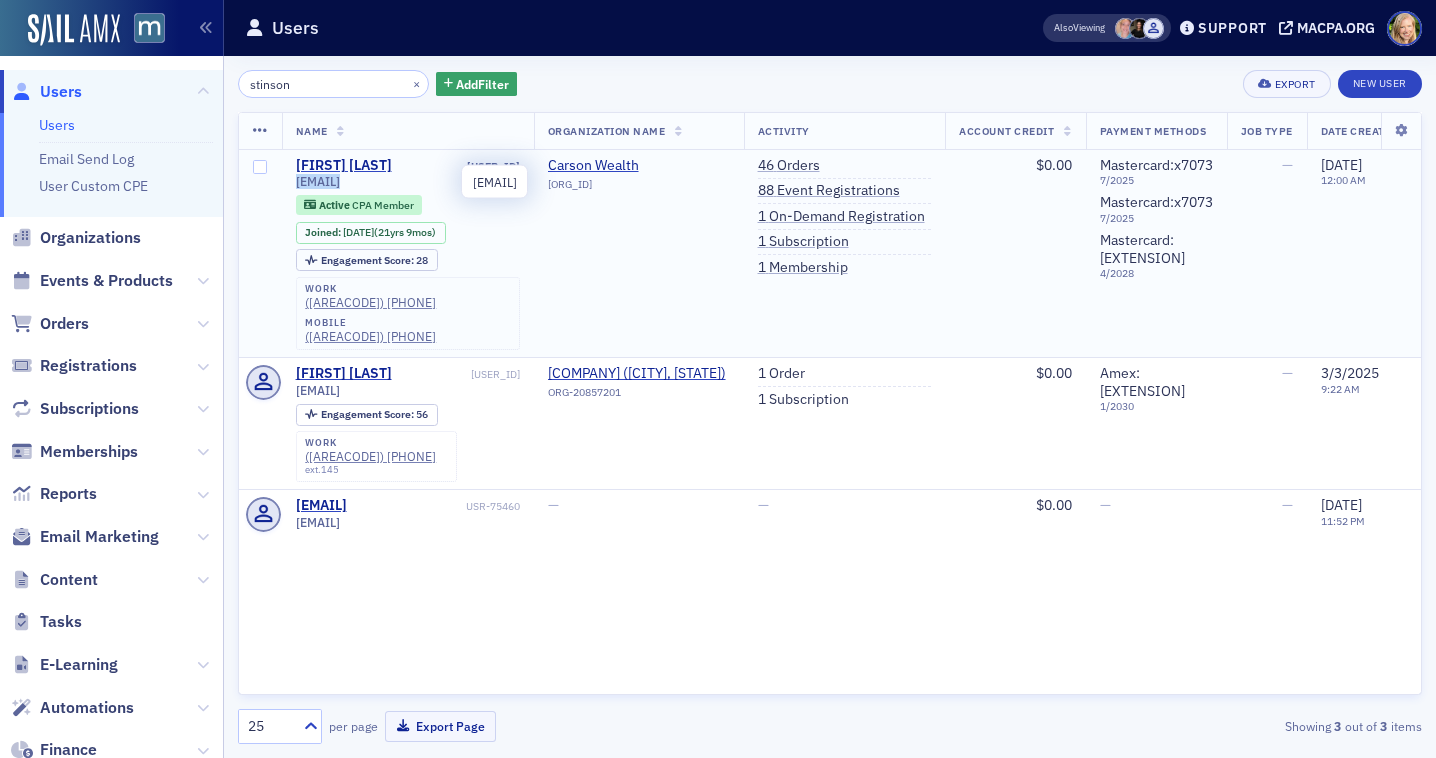 click on "mstinson@carsonwealth.com" 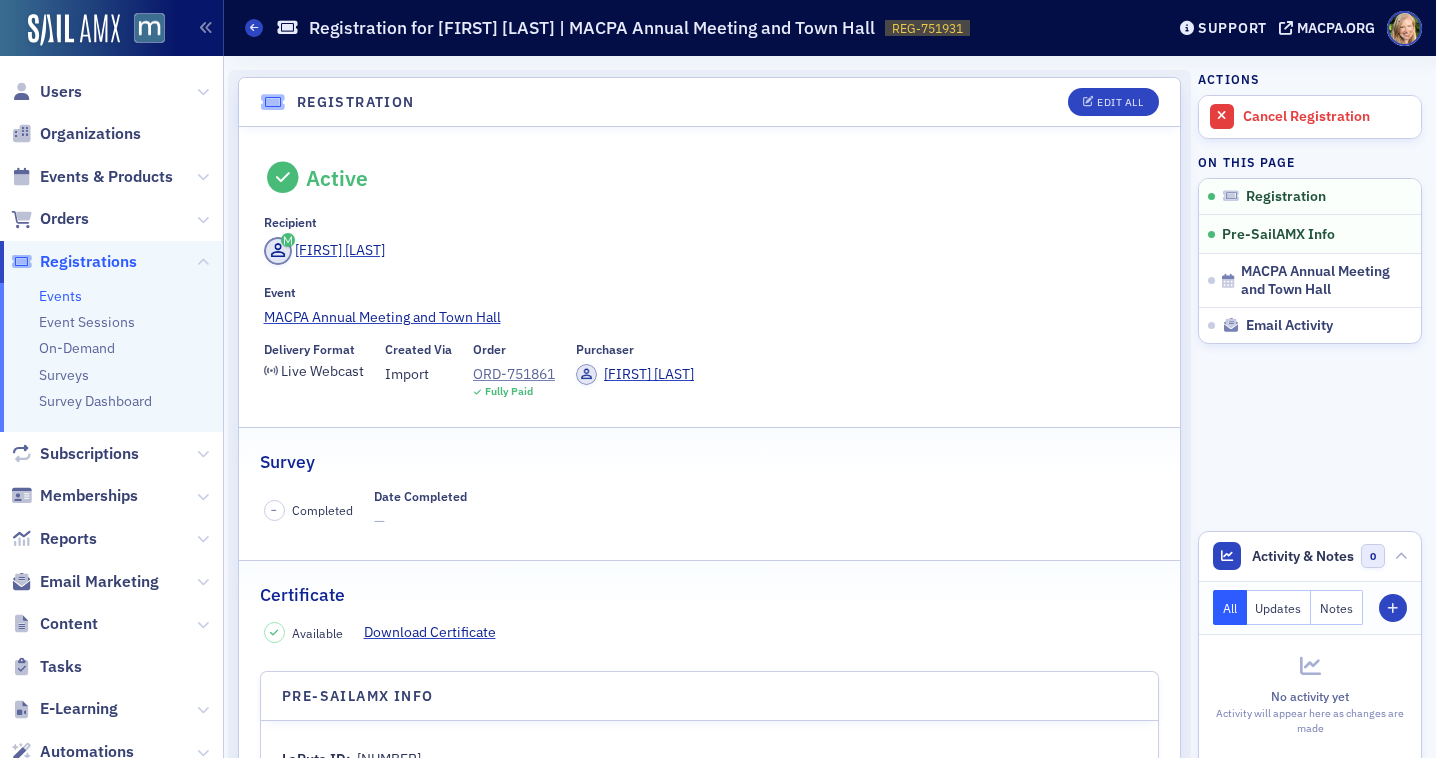scroll, scrollTop: 0, scrollLeft: 0, axis: both 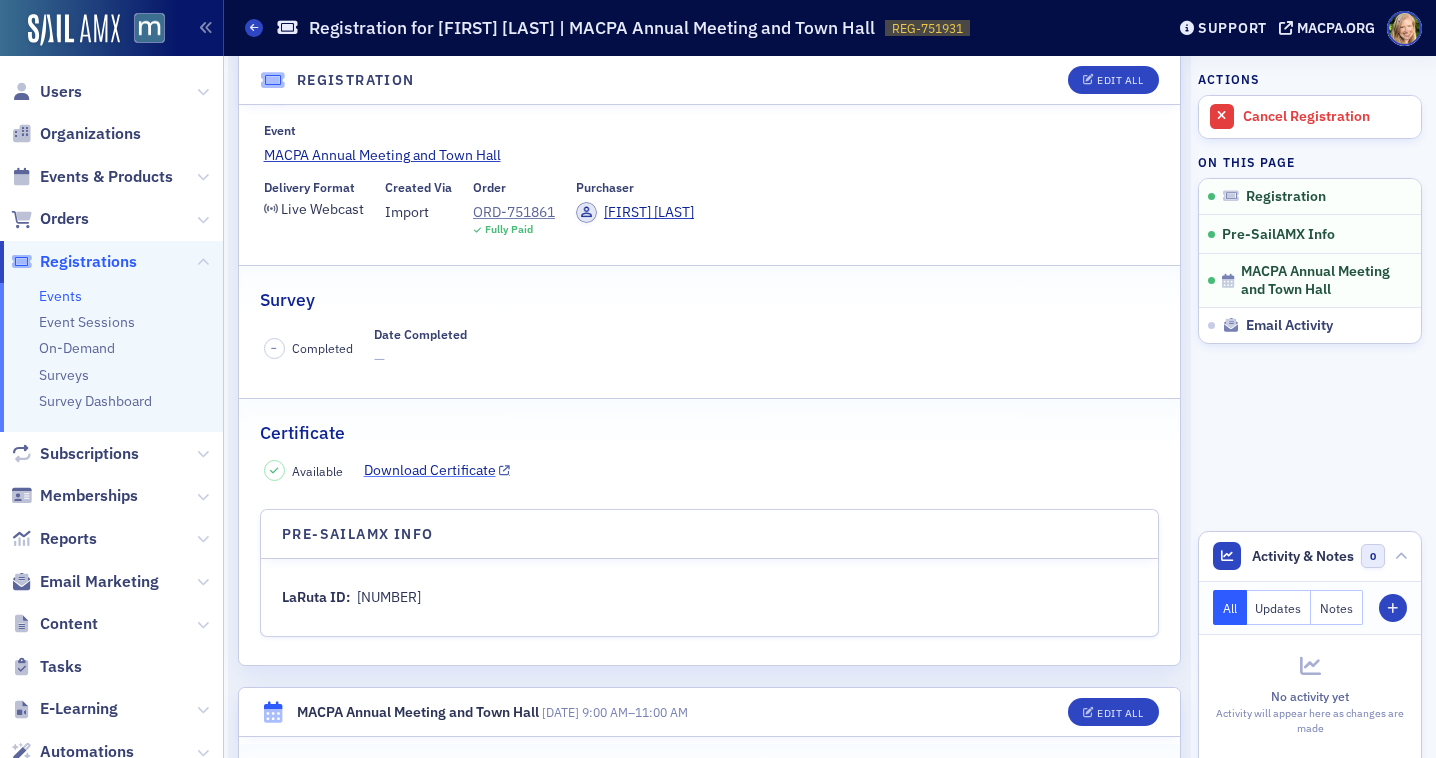 click on "Download Certificate" 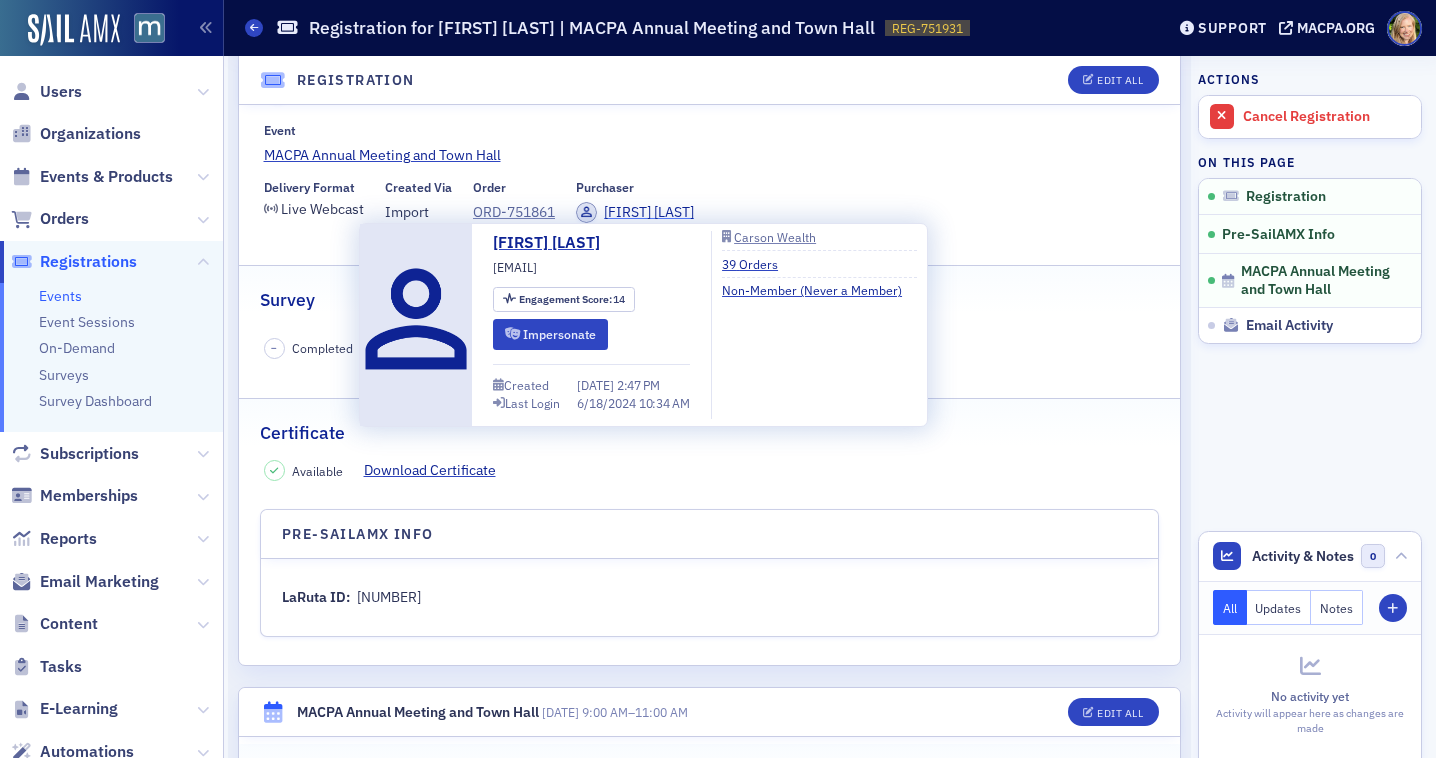 click on "[FIRST] [LAST]" 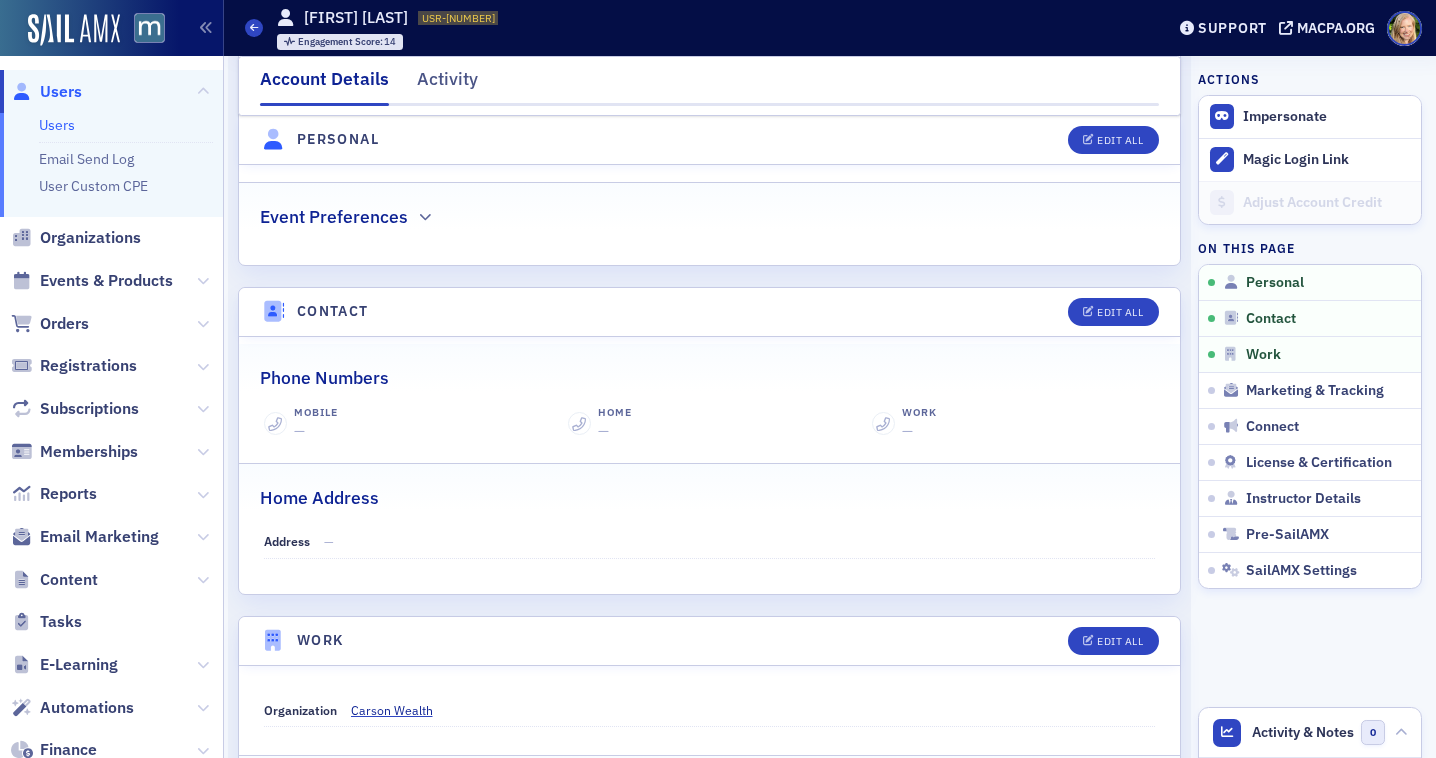scroll, scrollTop: 636, scrollLeft: 0, axis: vertical 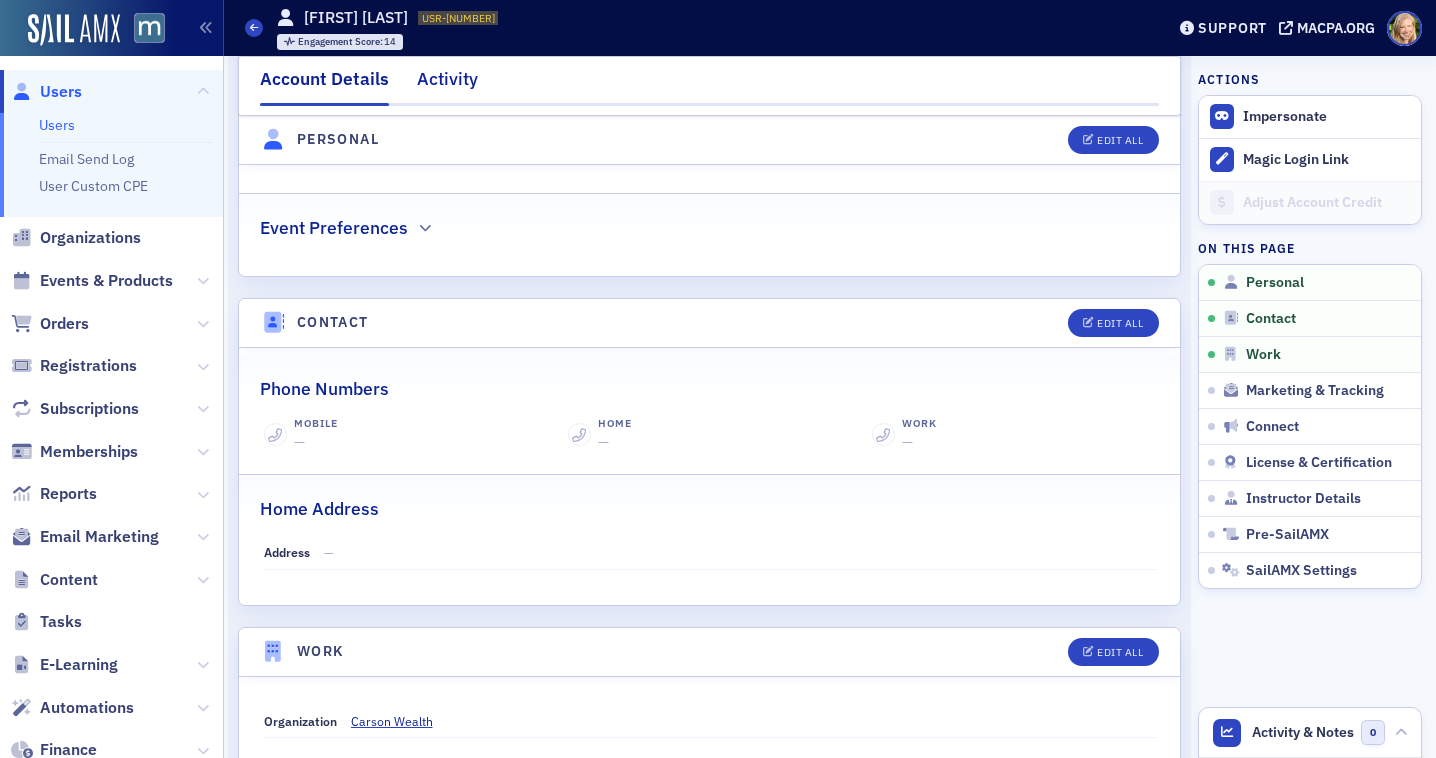 click on "Activity" 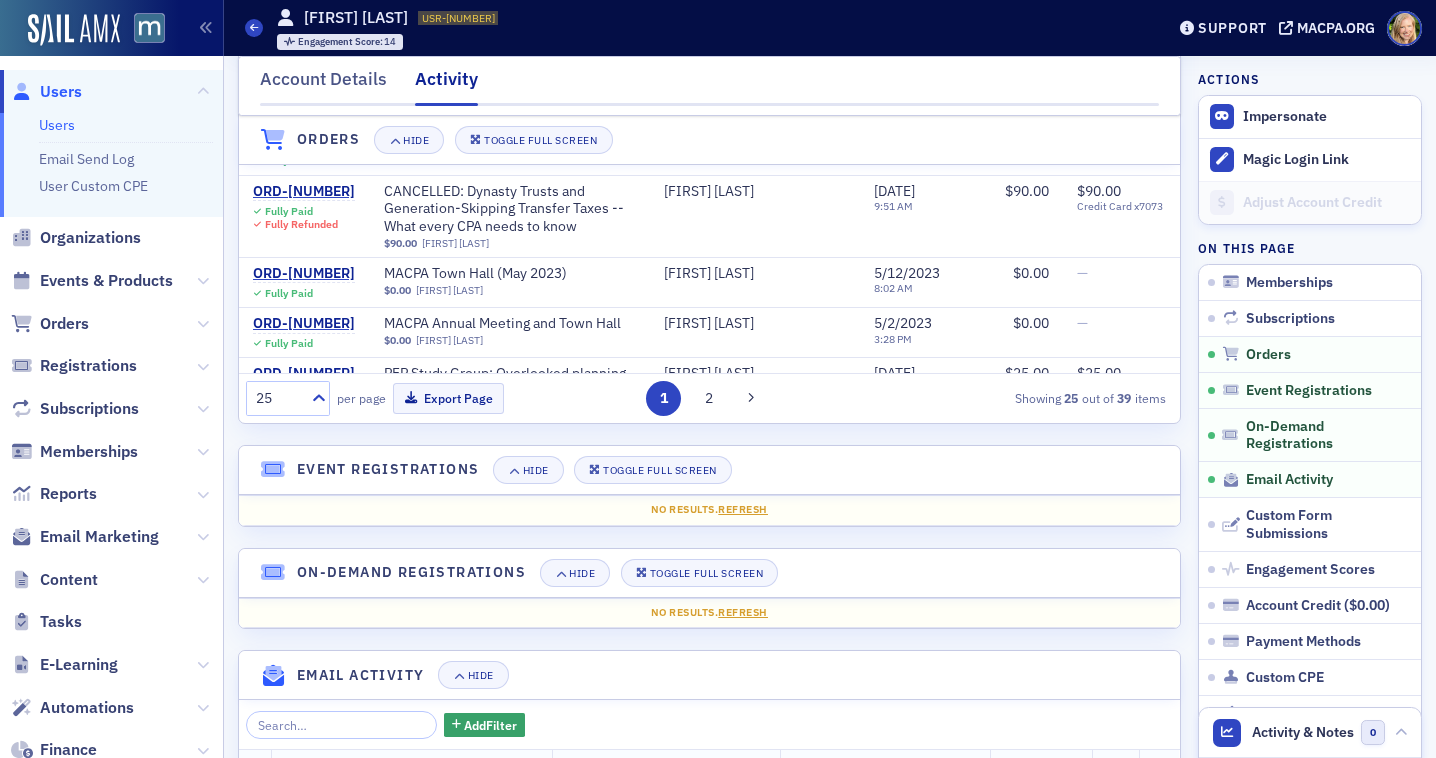 scroll, scrollTop: 263, scrollLeft: 0, axis: vertical 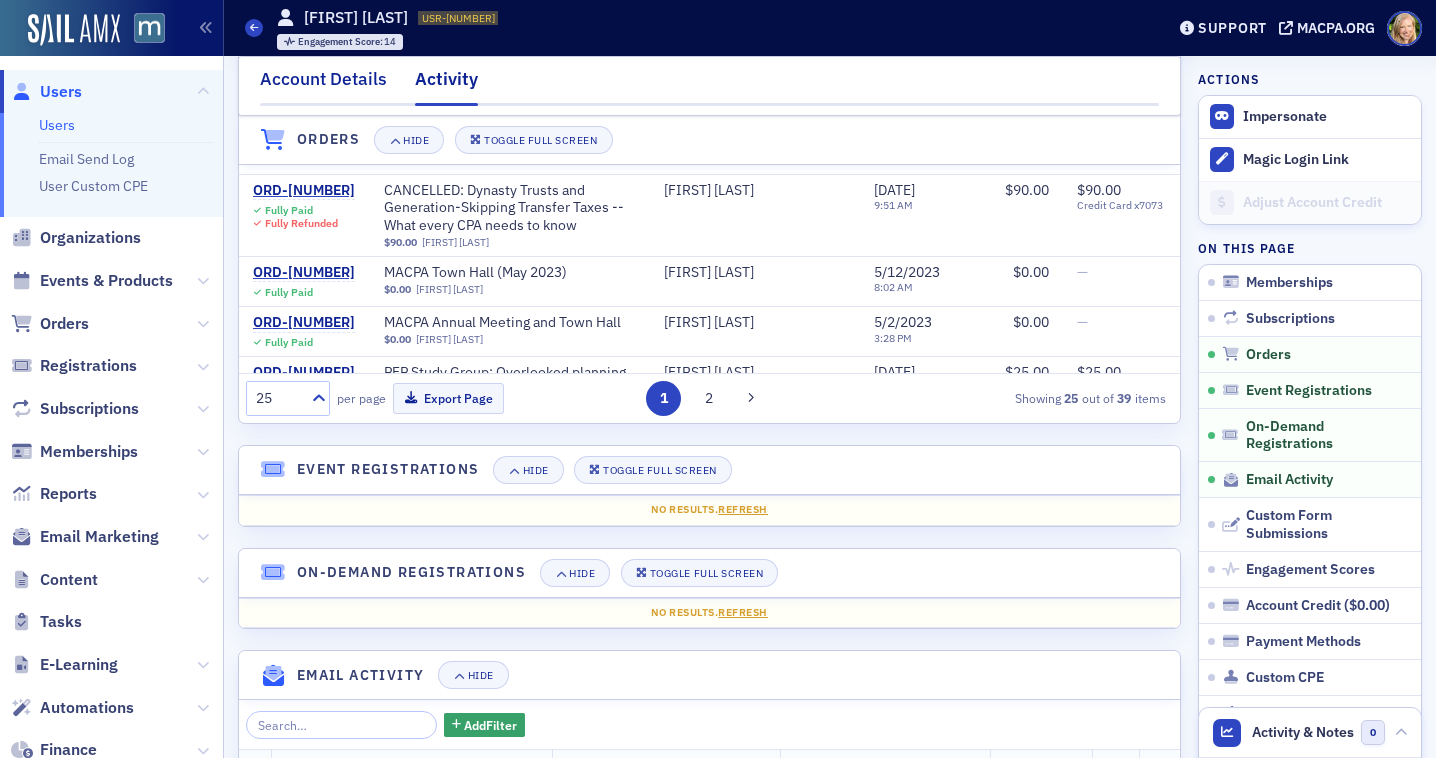 click on "Account Details" 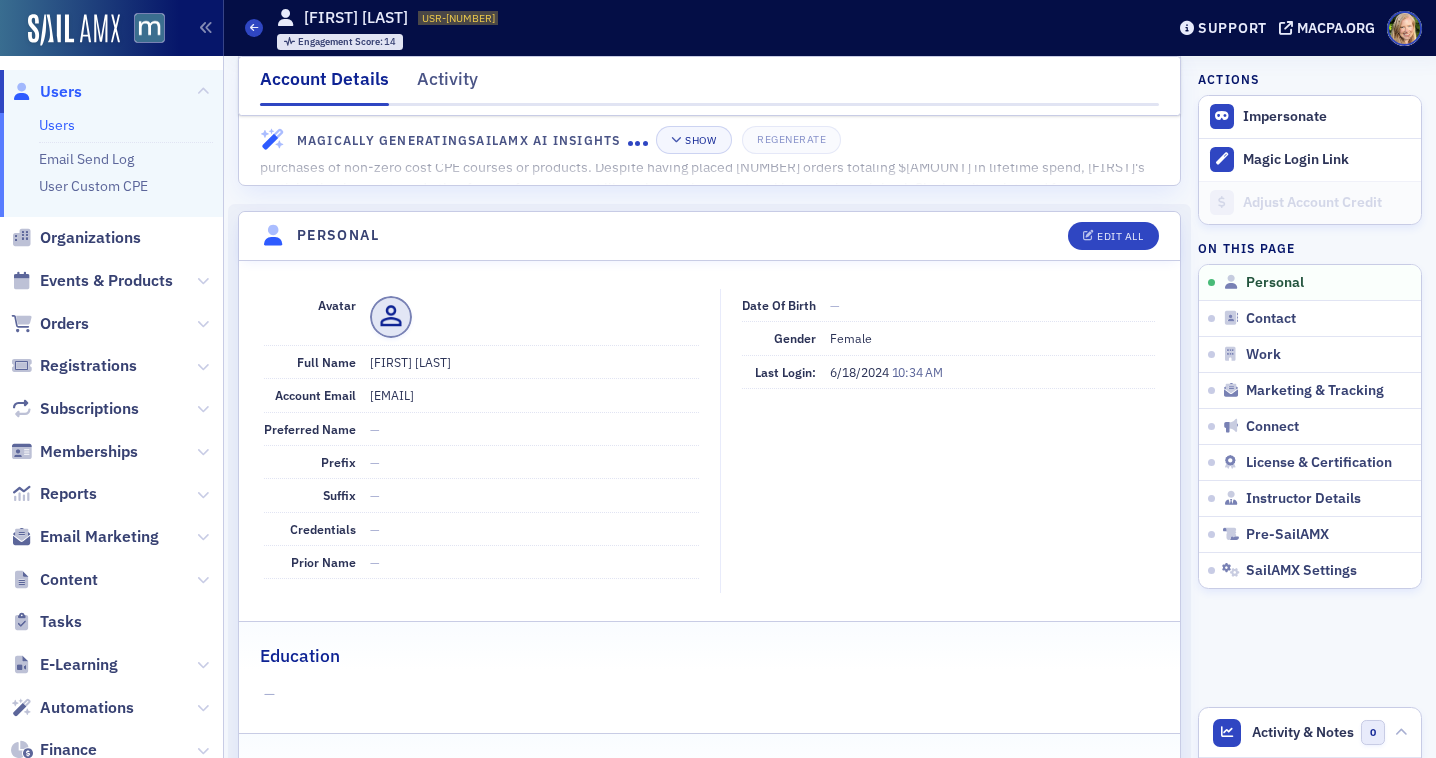 scroll, scrollTop: 0, scrollLeft: 0, axis: both 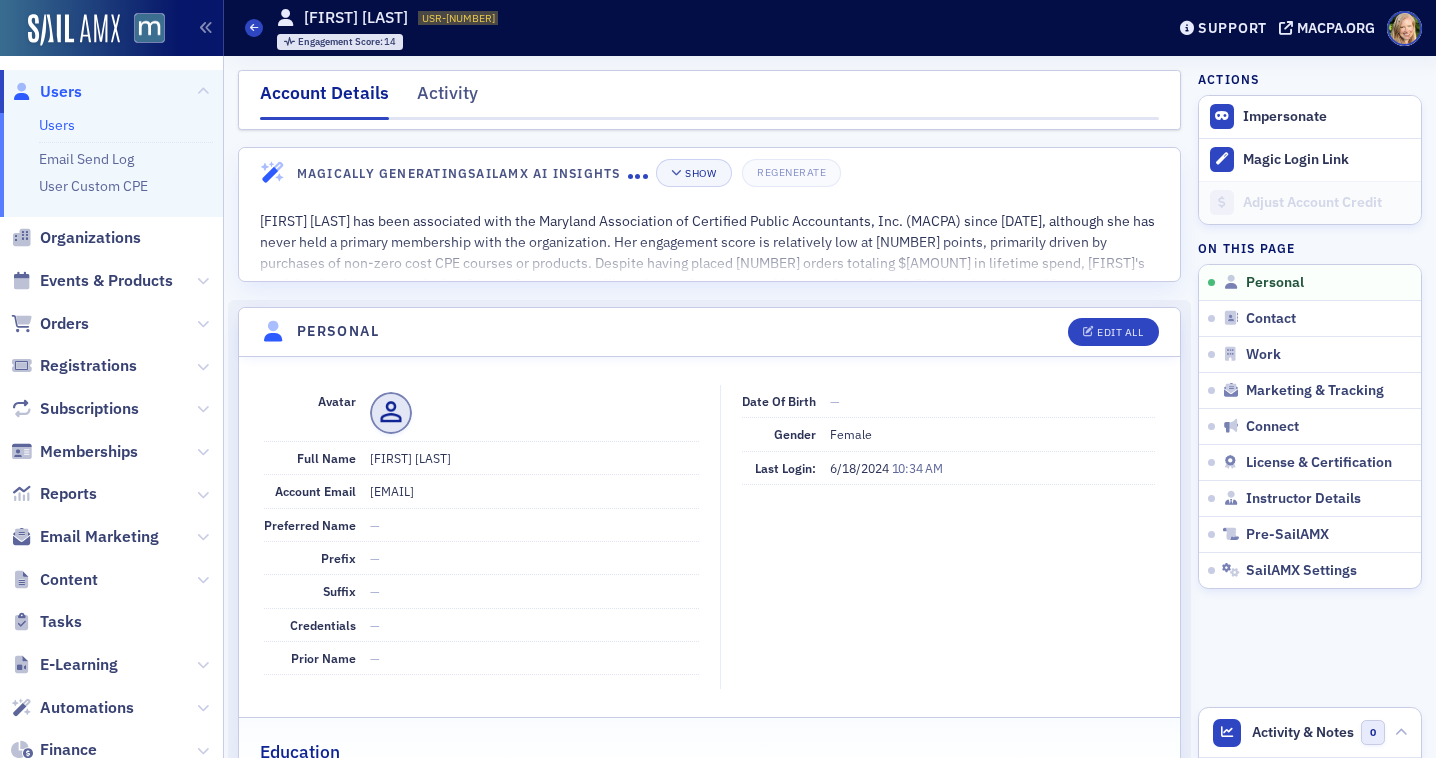 drag, startPoint x: 553, startPoint y: 492, endPoint x: 346, endPoint y: 492, distance: 207 